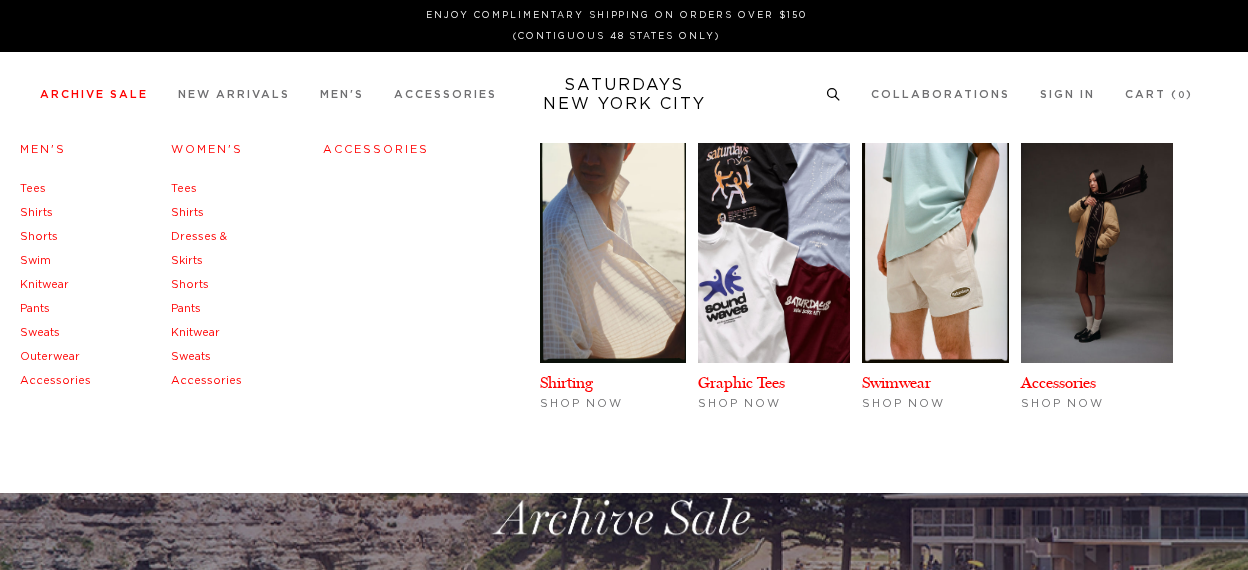 scroll, scrollTop: 0, scrollLeft: 0, axis: both 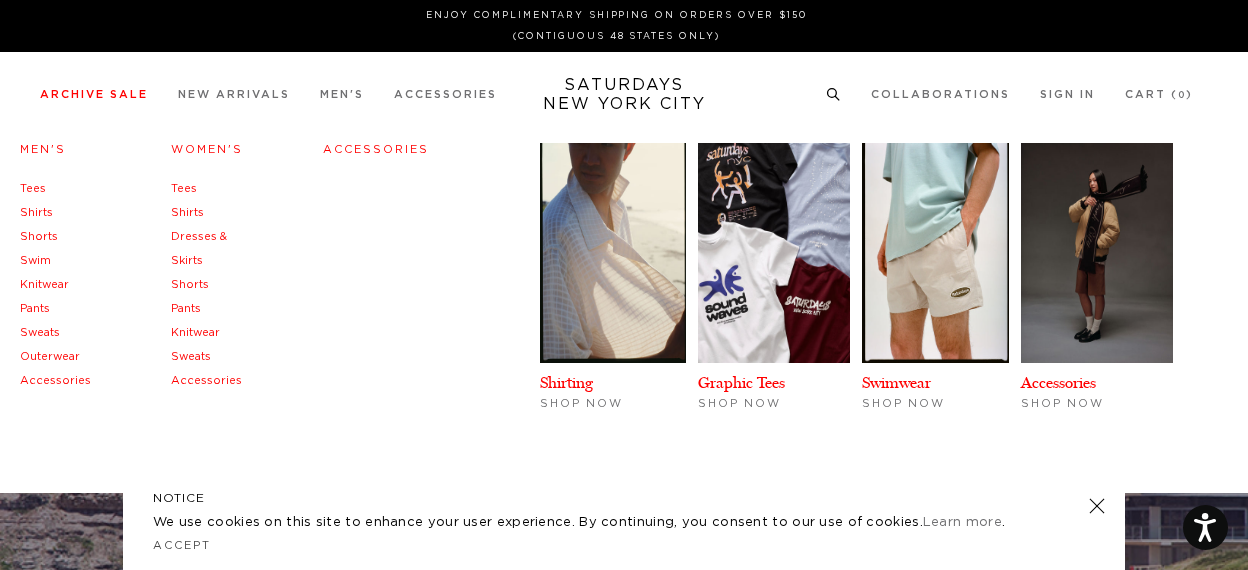 click on "Pants" at bounding box center (35, 308) 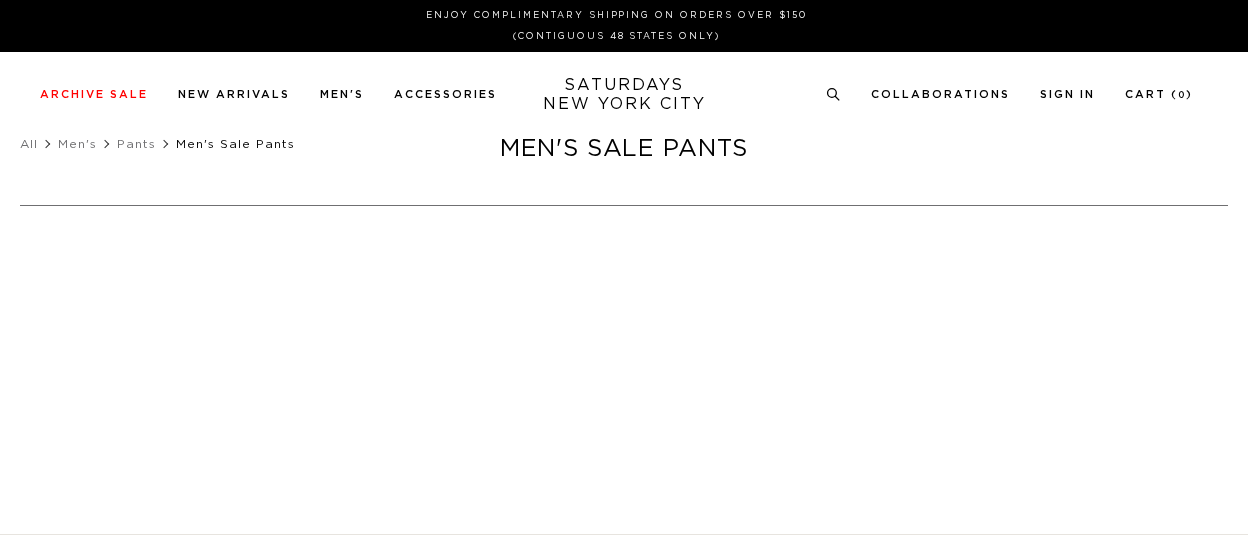 scroll, scrollTop: 0, scrollLeft: 0, axis: both 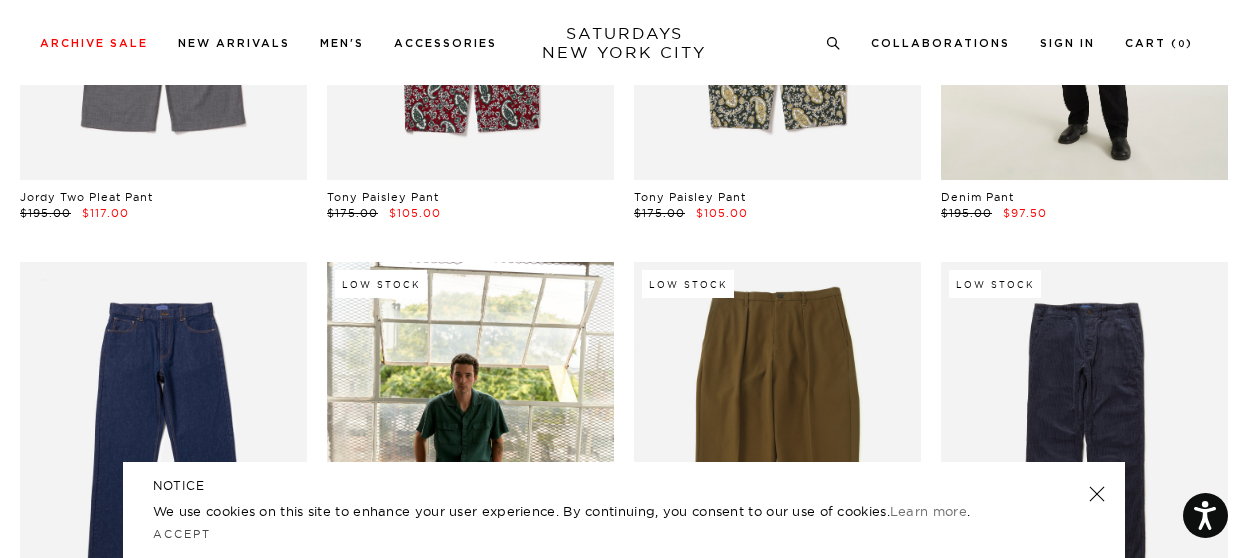 click at bounding box center [1084, 0] 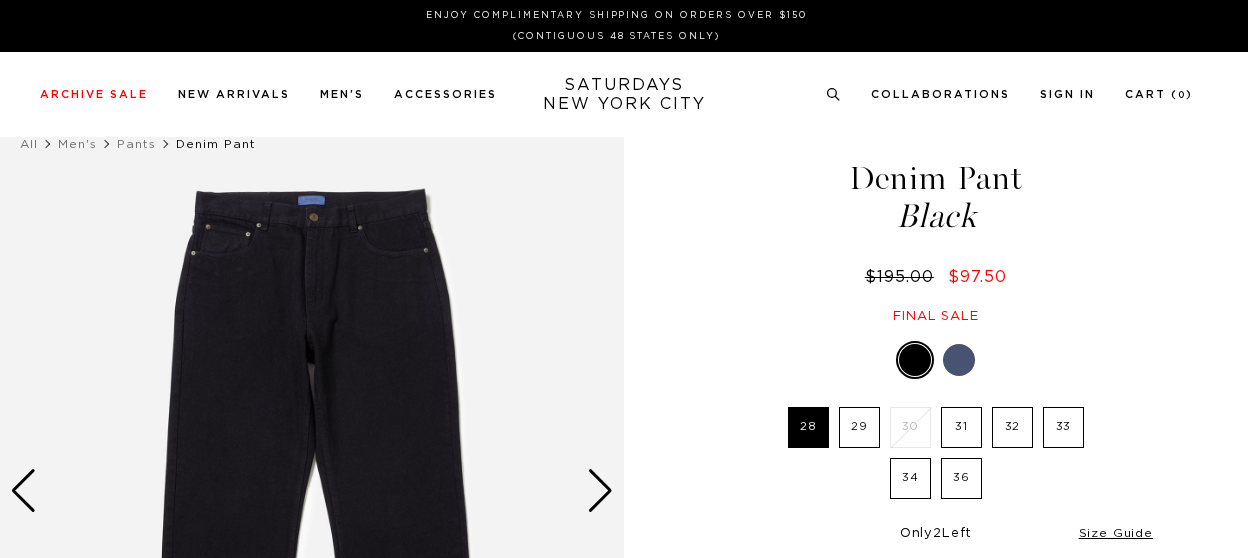 scroll, scrollTop: 0, scrollLeft: 0, axis: both 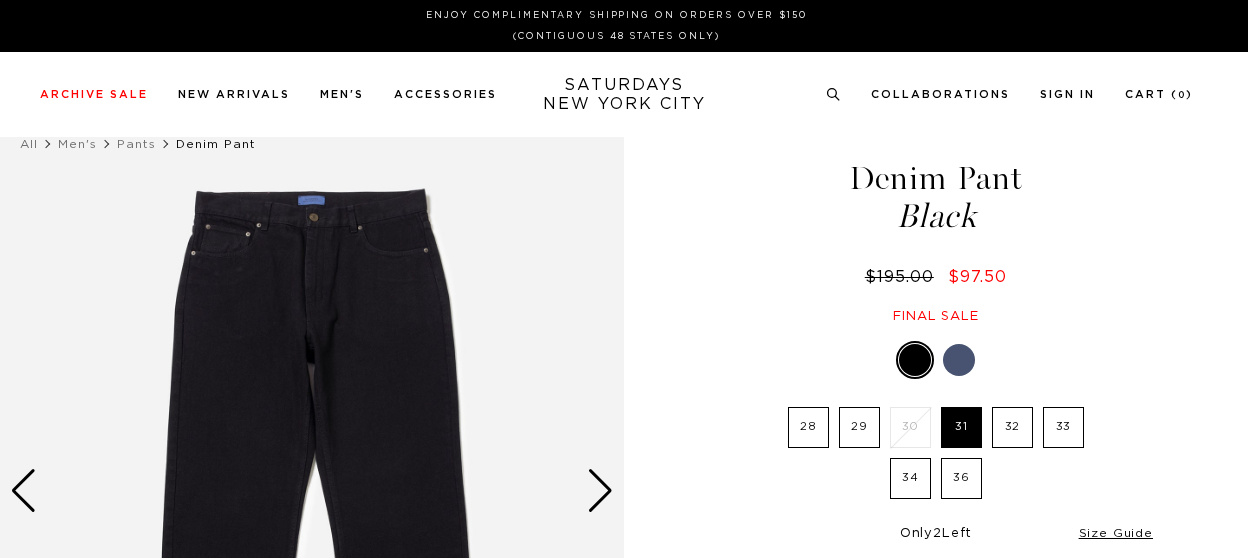 select on "recent" 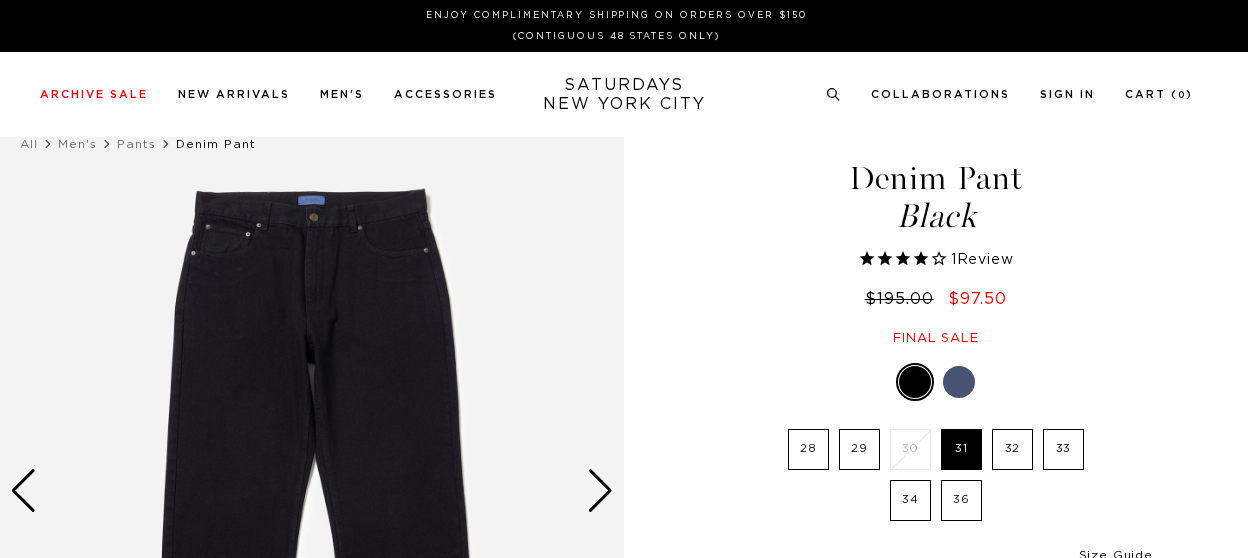 scroll, scrollTop: 0, scrollLeft: 0, axis: both 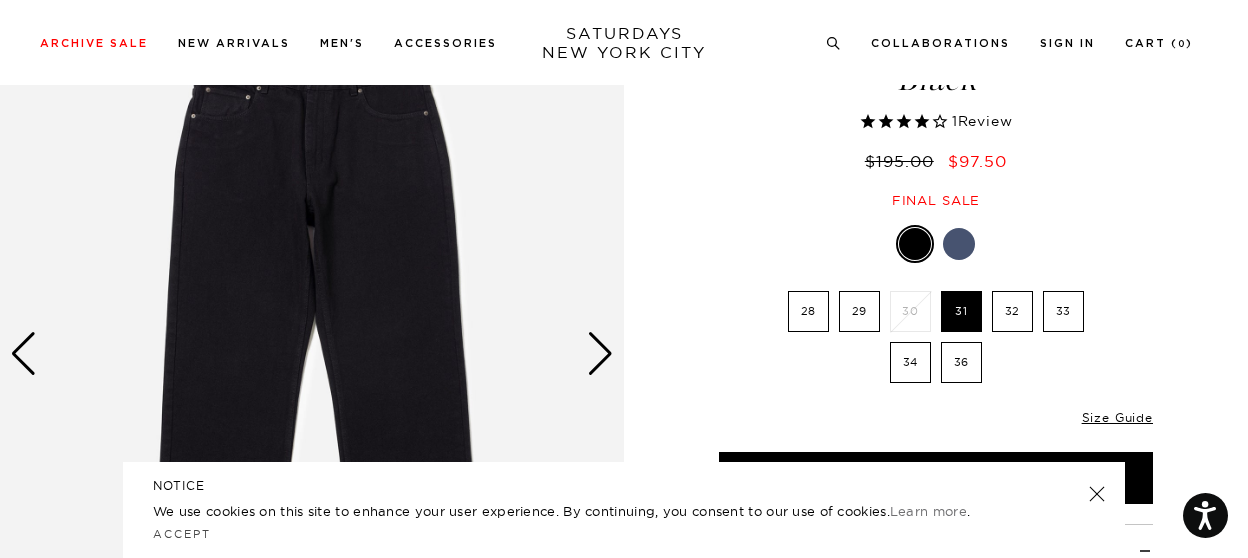 click on "NOTICE
We use cookies on this site to enhance your user experience. By continuing, you consent to our use of cookies.   Learn more .
Accept" at bounding box center [624, 510] 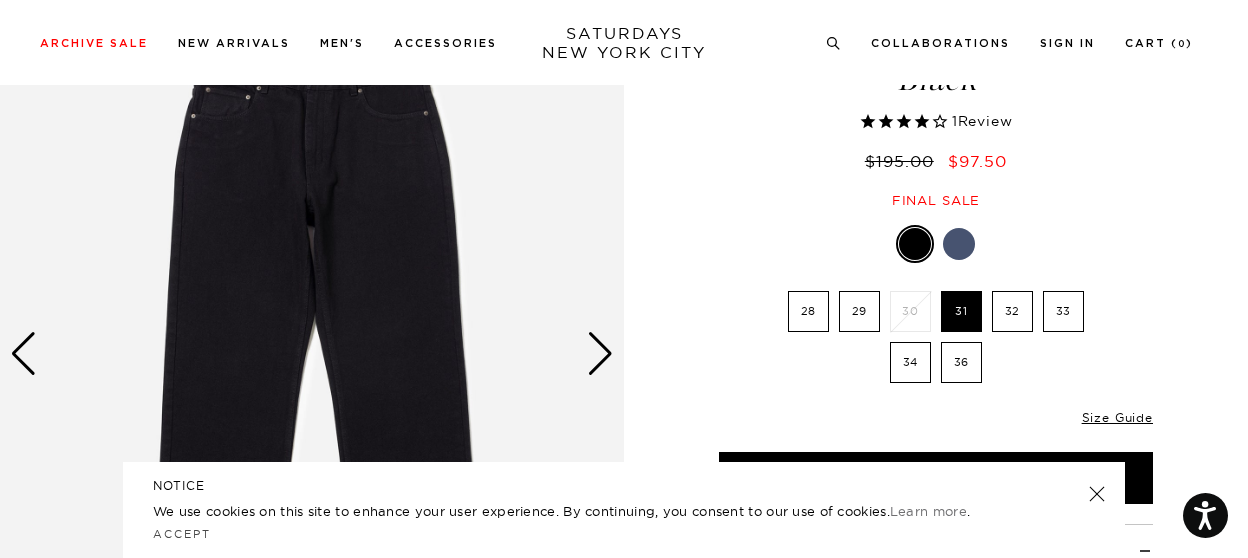 click at bounding box center [1097, 494] 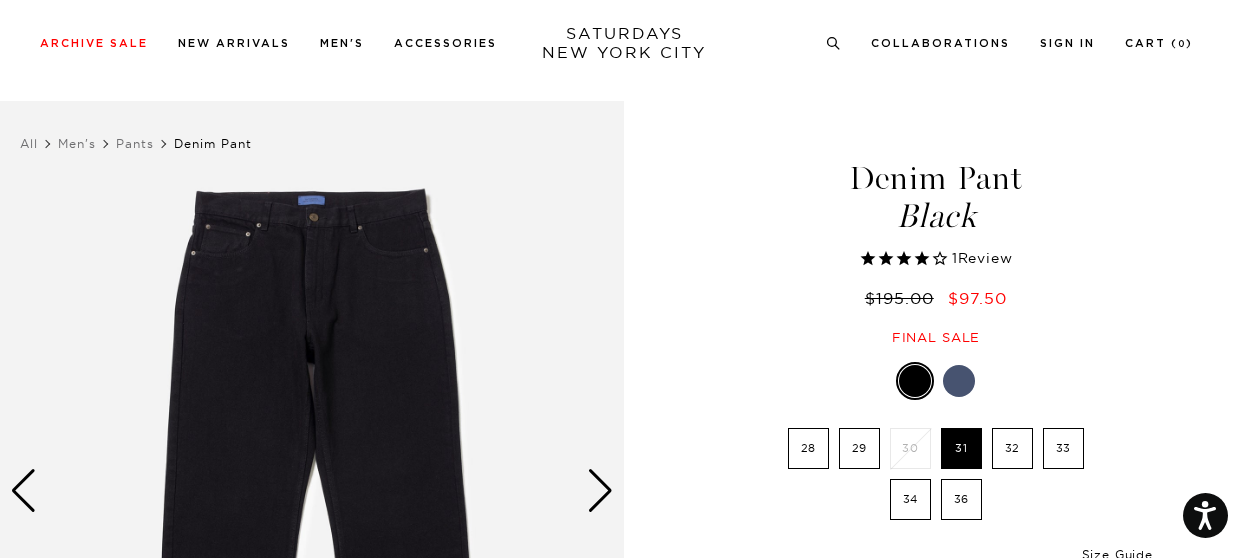 scroll, scrollTop: 207, scrollLeft: 0, axis: vertical 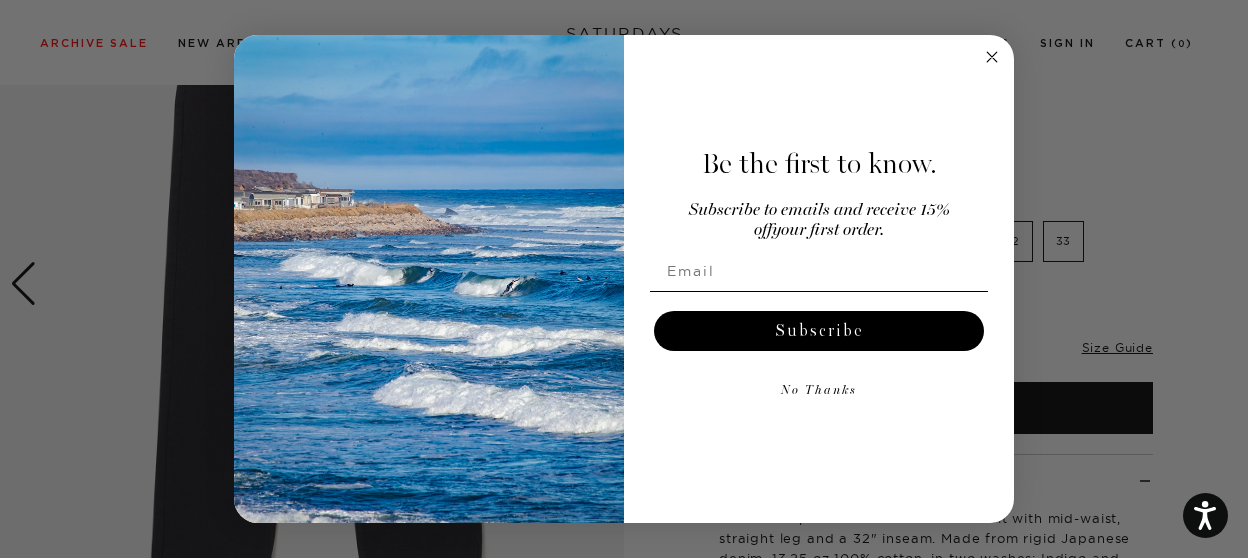 click 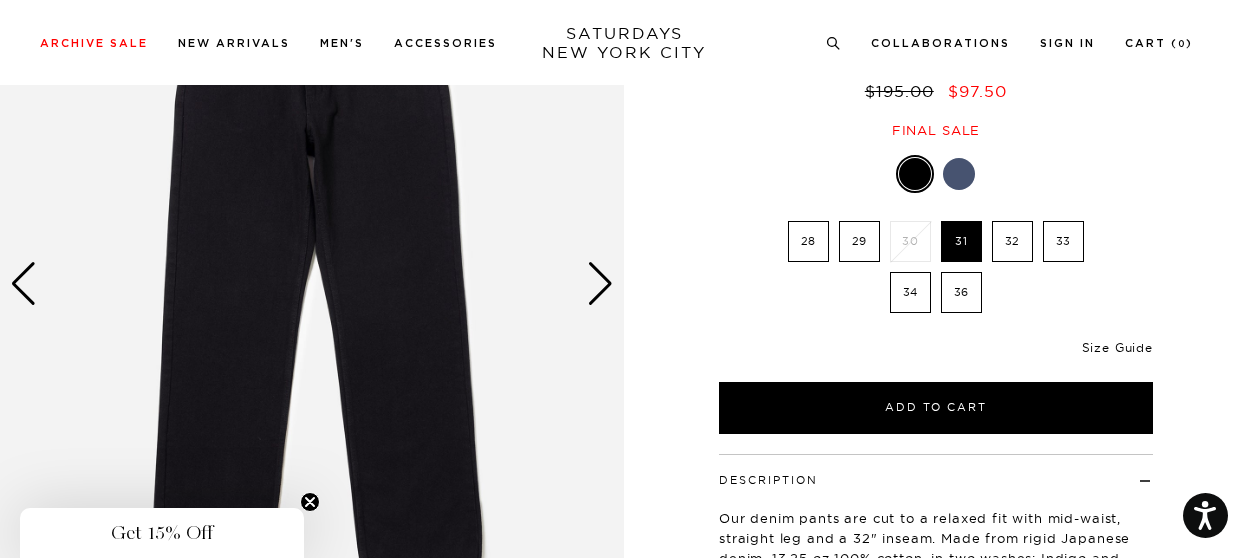click on "Size Guide" at bounding box center (1117, 347) 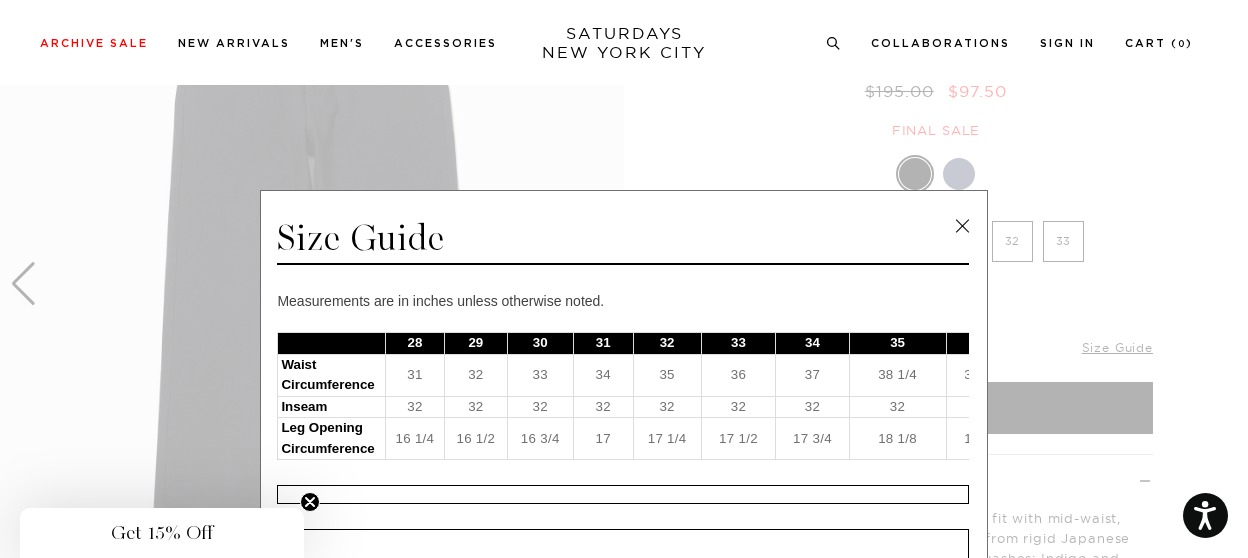click at bounding box center [962, 226] 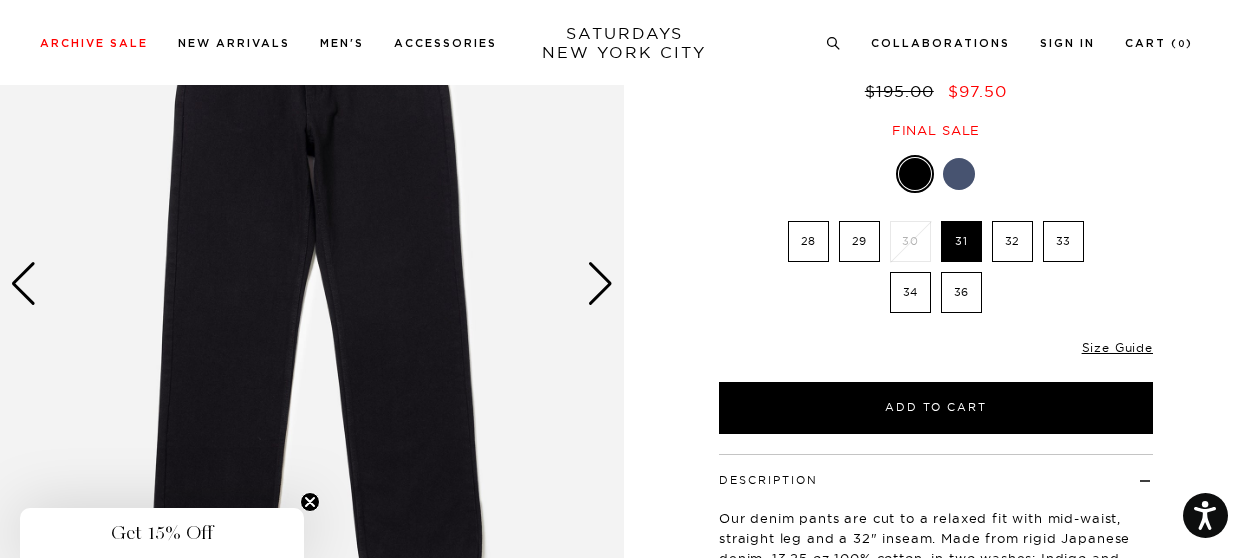 click at bounding box center (600, 284) 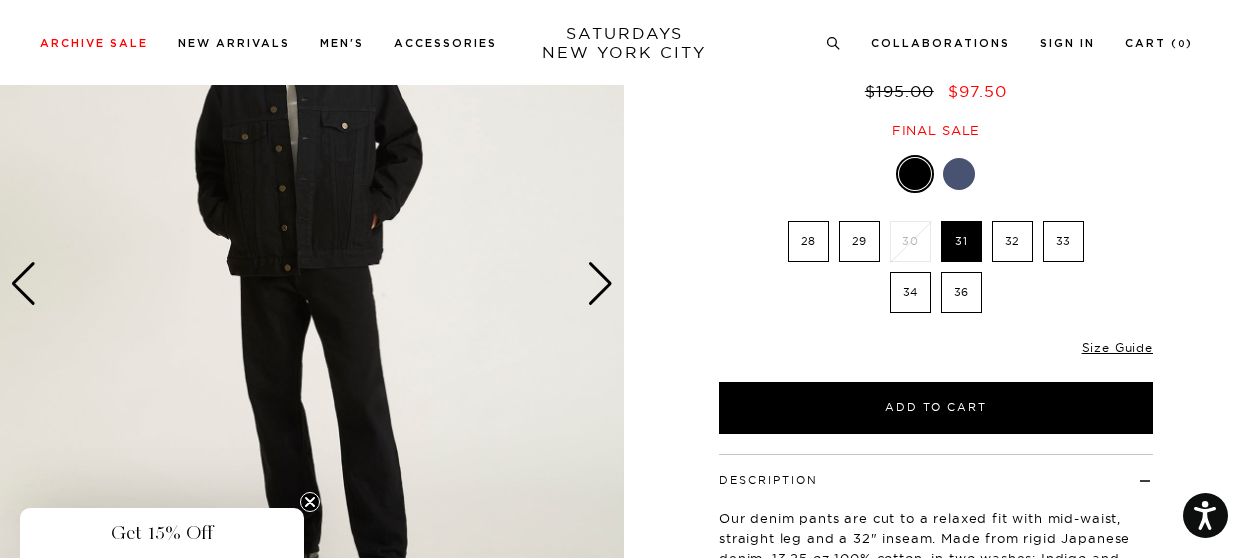 click at bounding box center (600, 284) 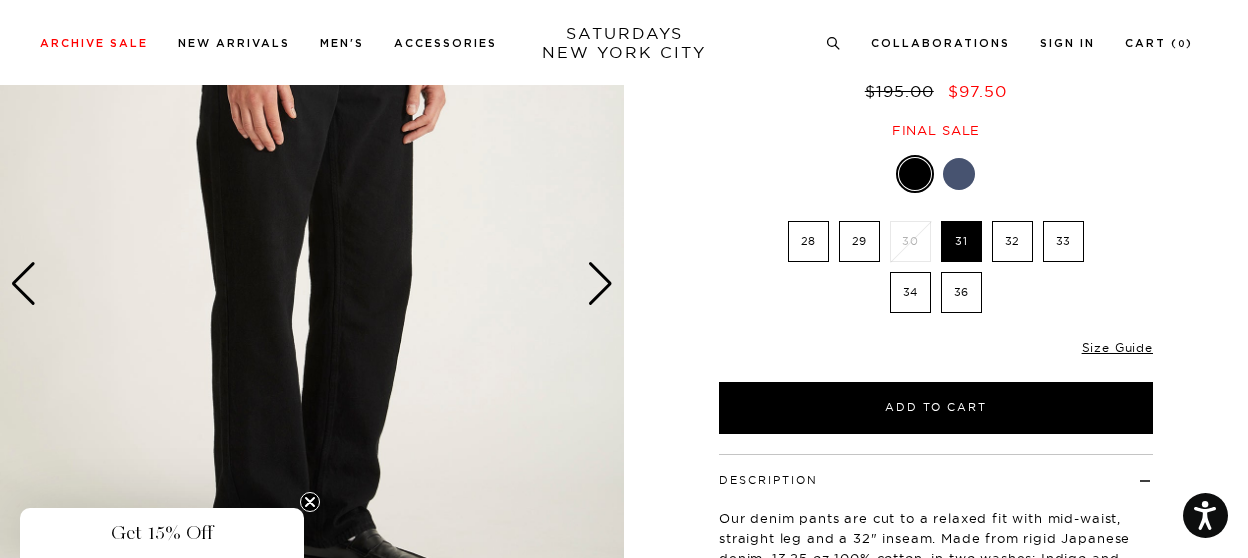 click at bounding box center [600, 284] 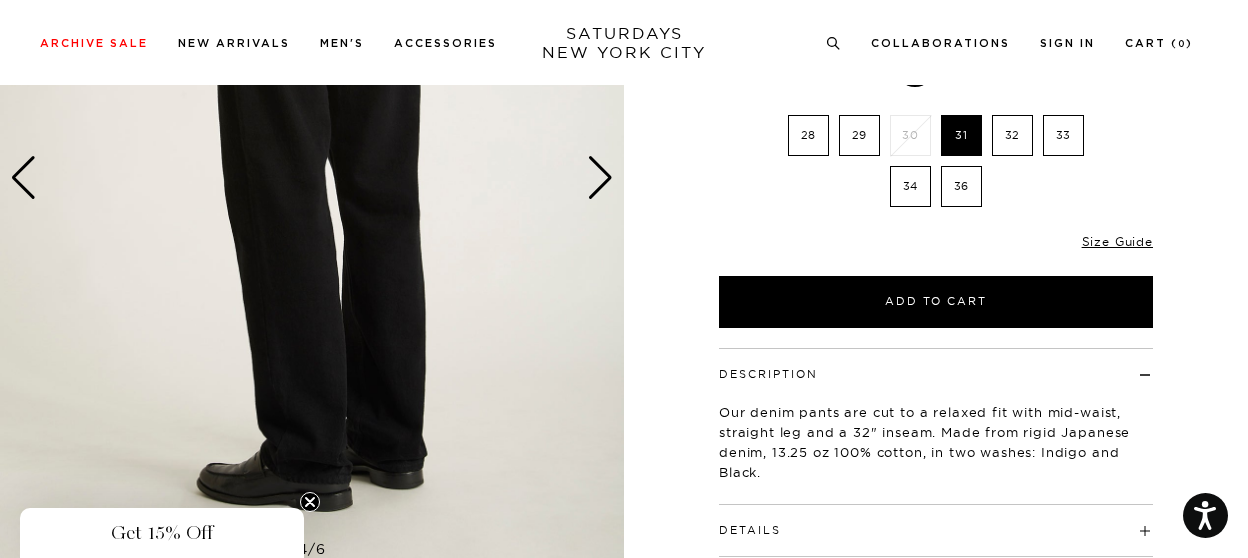 scroll, scrollTop: 312, scrollLeft: 0, axis: vertical 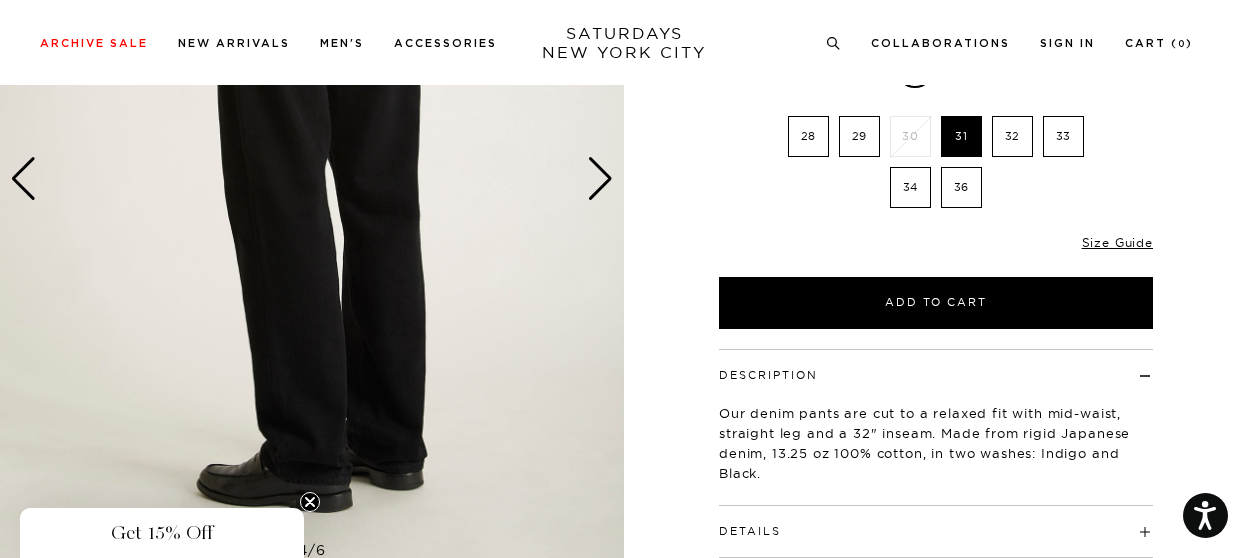 click at bounding box center [600, 179] 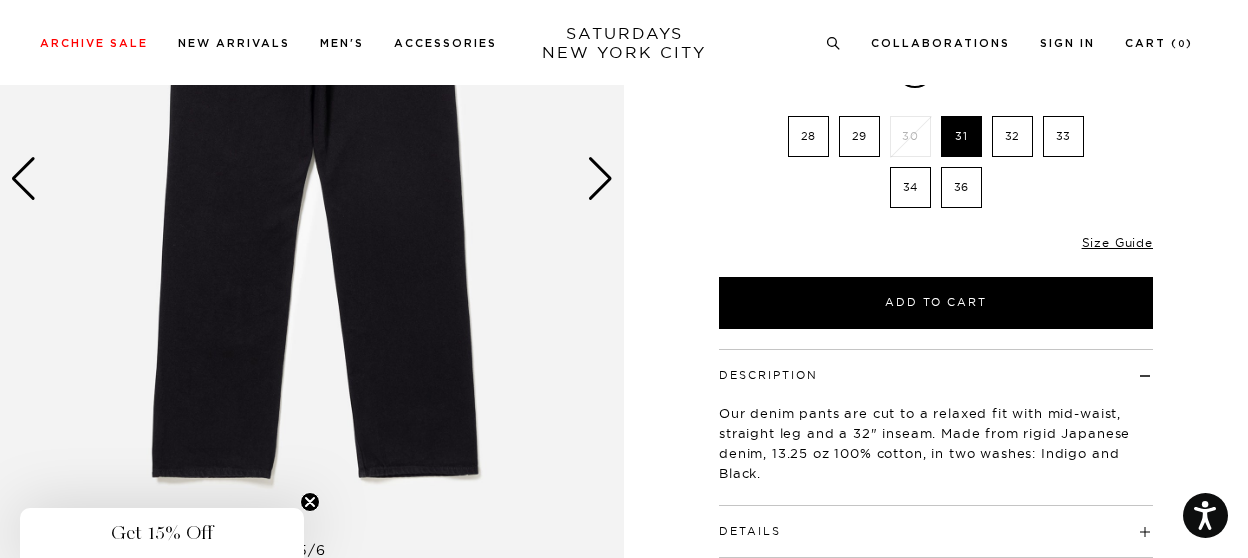 click at bounding box center [600, 179] 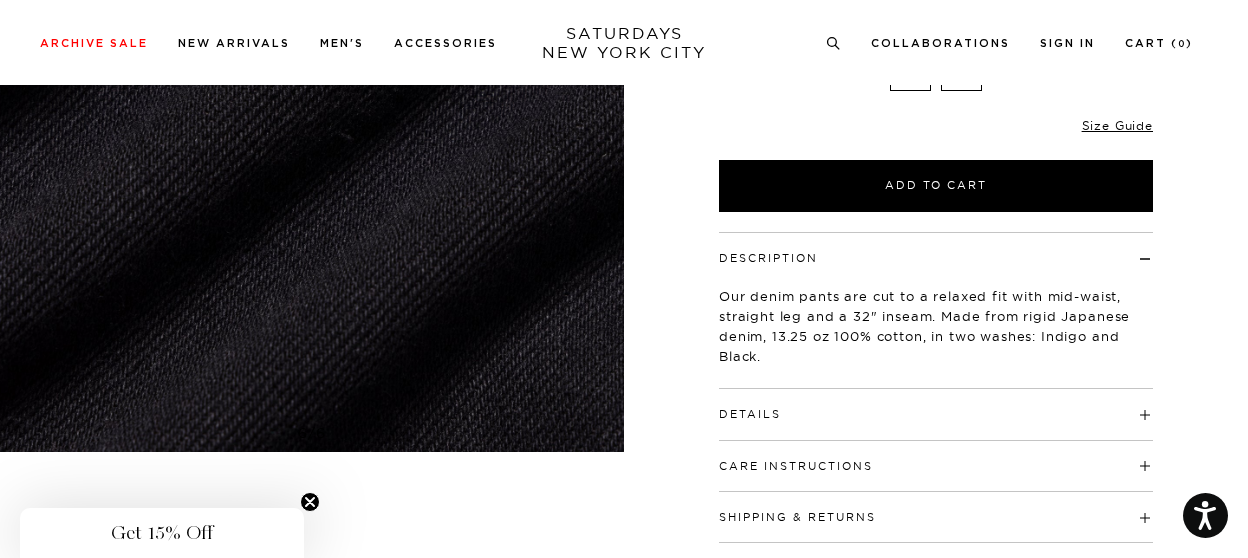 scroll, scrollTop: 430, scrollLeft: 0, axis: vertical 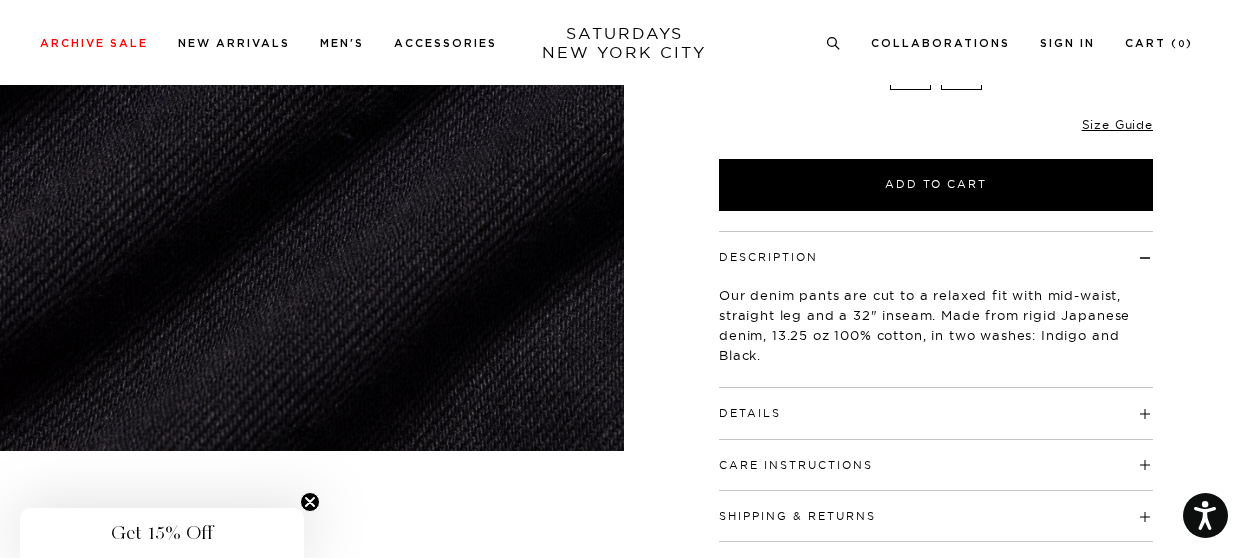click on "Details" at bounding box center [750, 413] 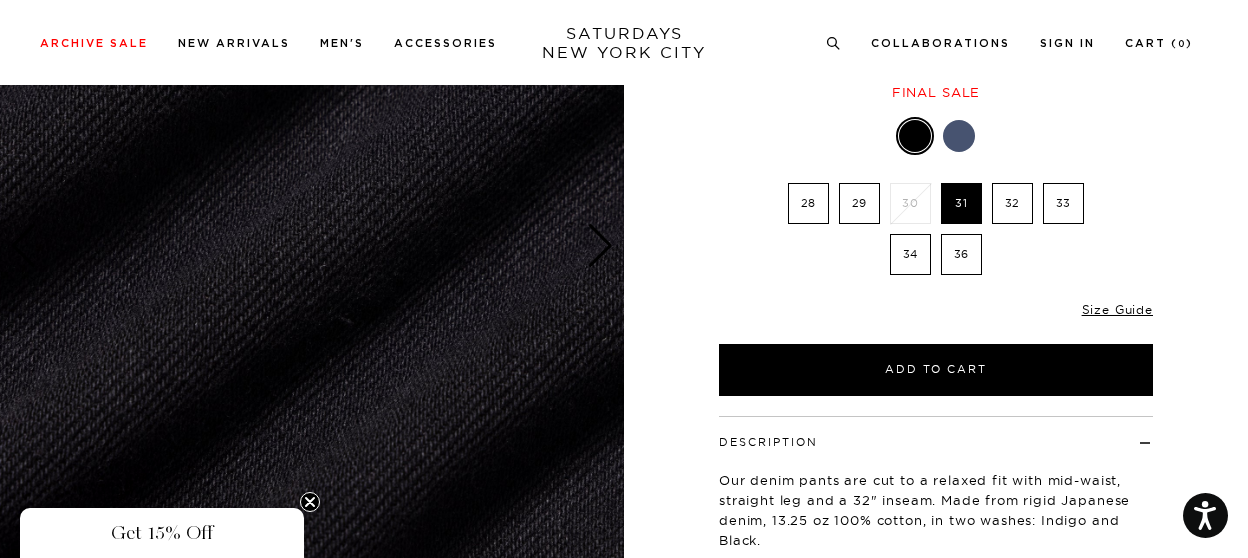 scroll, scrollTop: 213, scrollLeft: 0, axis: vertical 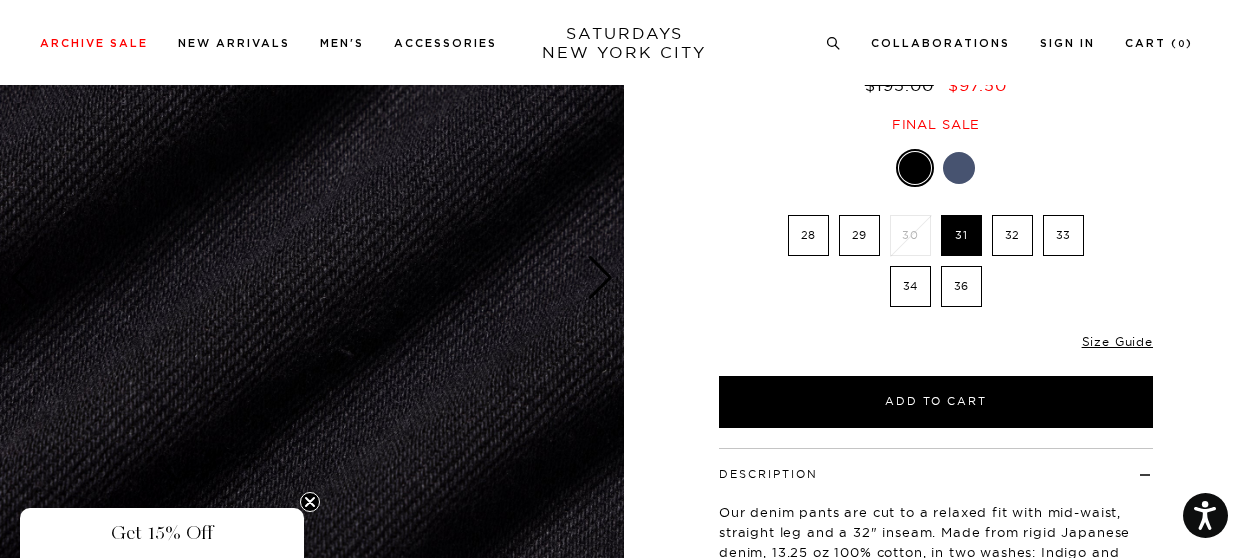 click at bounding box center [600, 278] 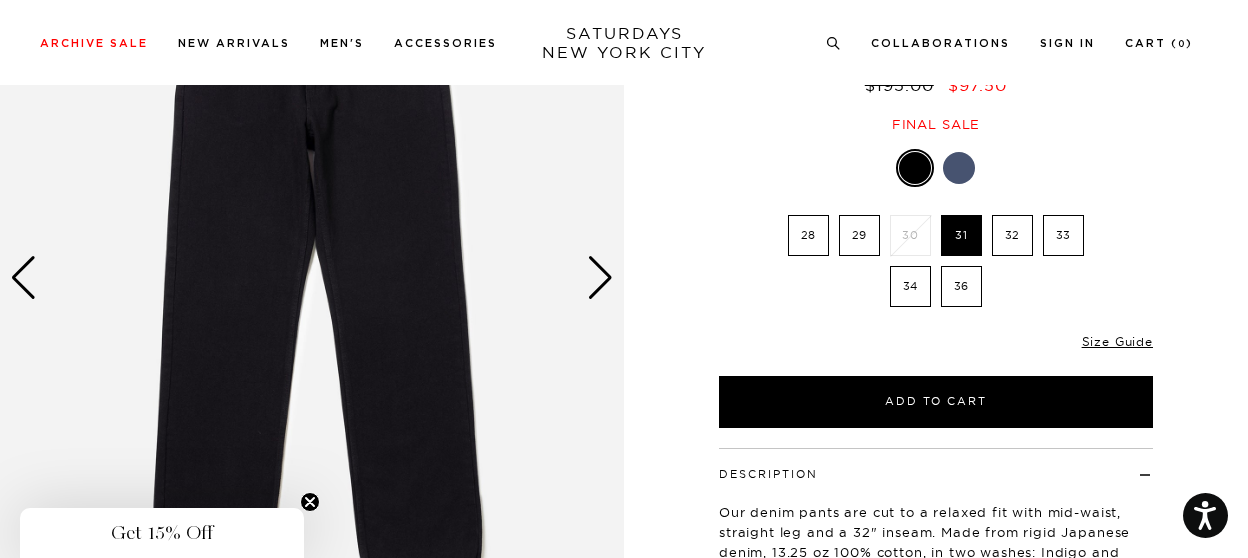 click at bounding box center [600, 278] 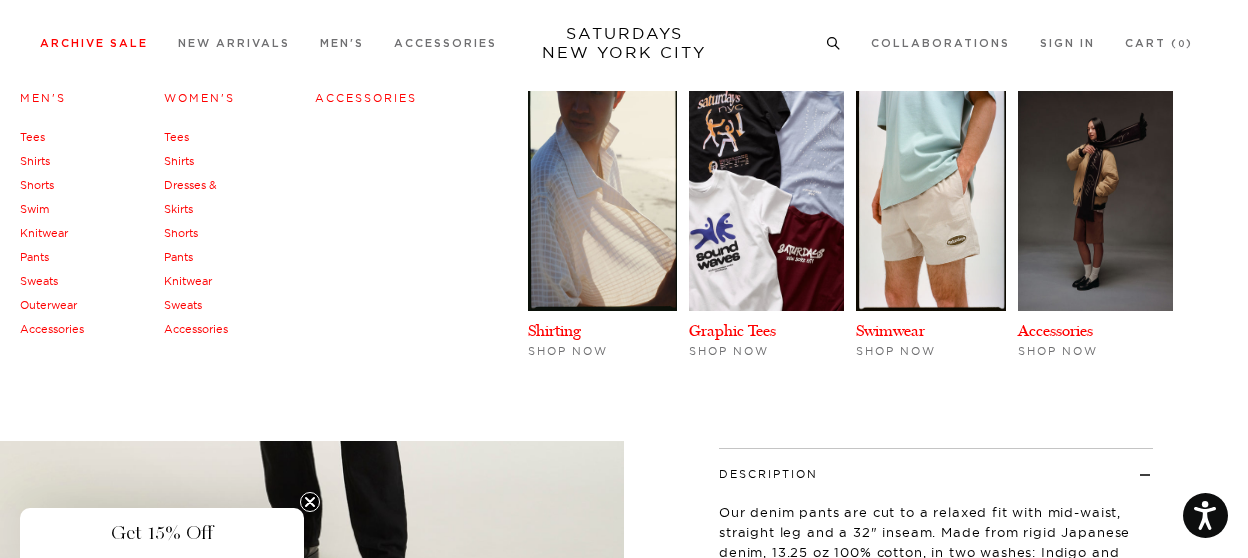 click on "Shirts" at bounding box center (35, 161) 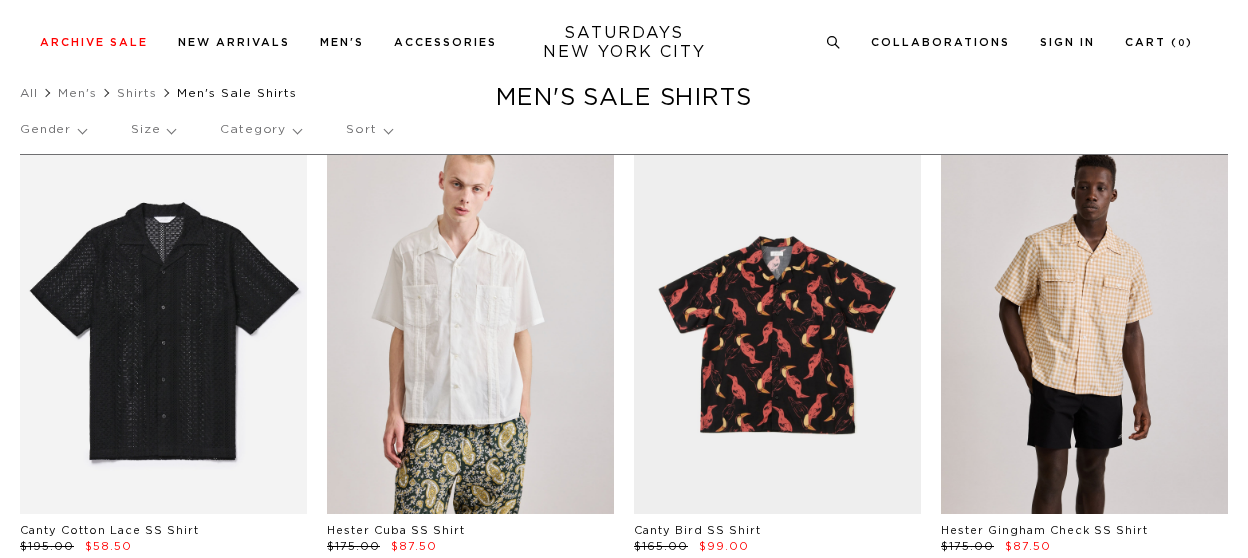 scroll, scrollTop: 59, scrollLeft: 0, axis: vertical 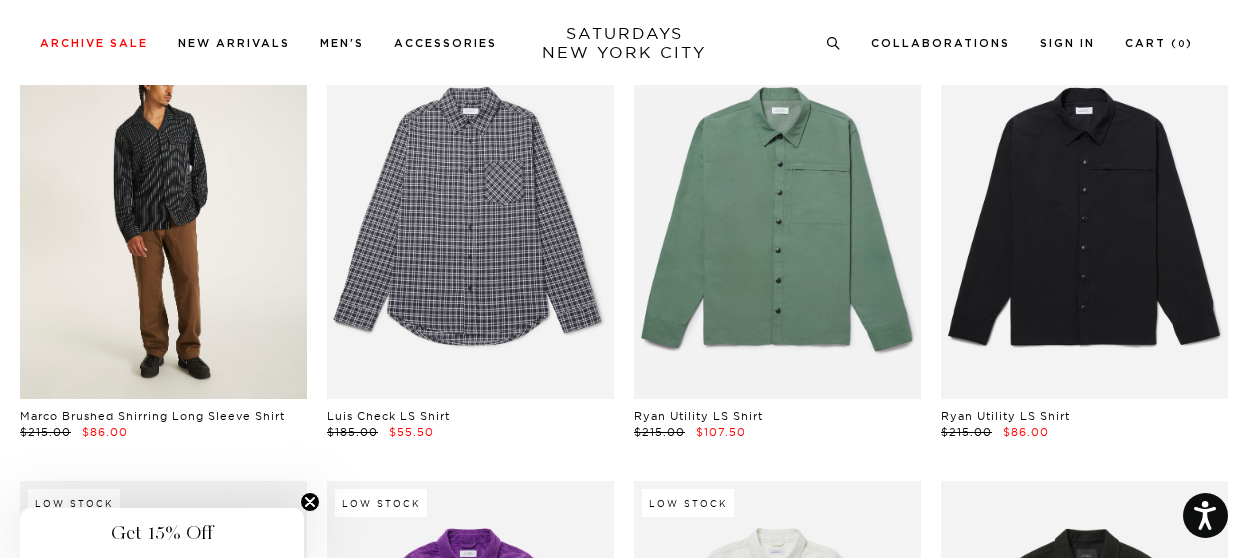 click at bounding box center [163, 219] 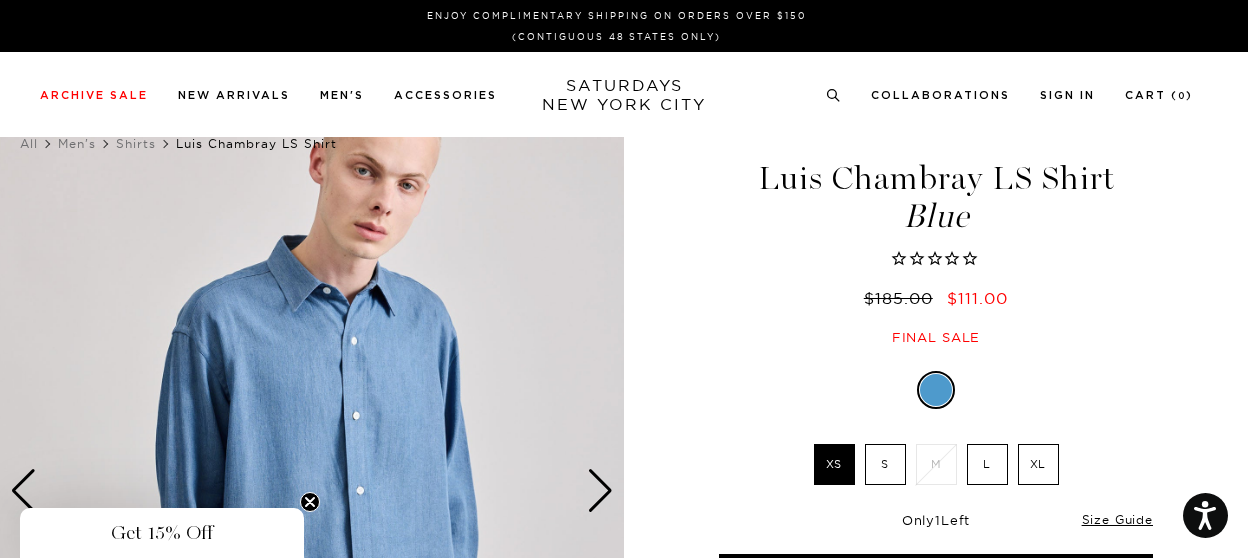 scroll, scrollTop: 0, scrollLeft: 0, axis: both 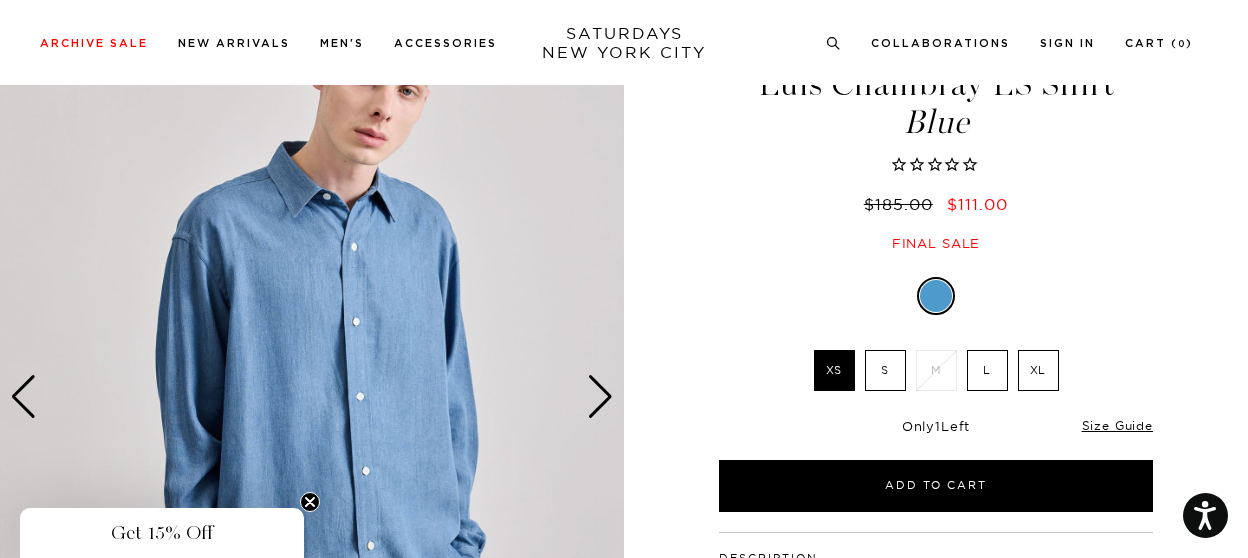 click on "L" at bounding box center [987, 370] 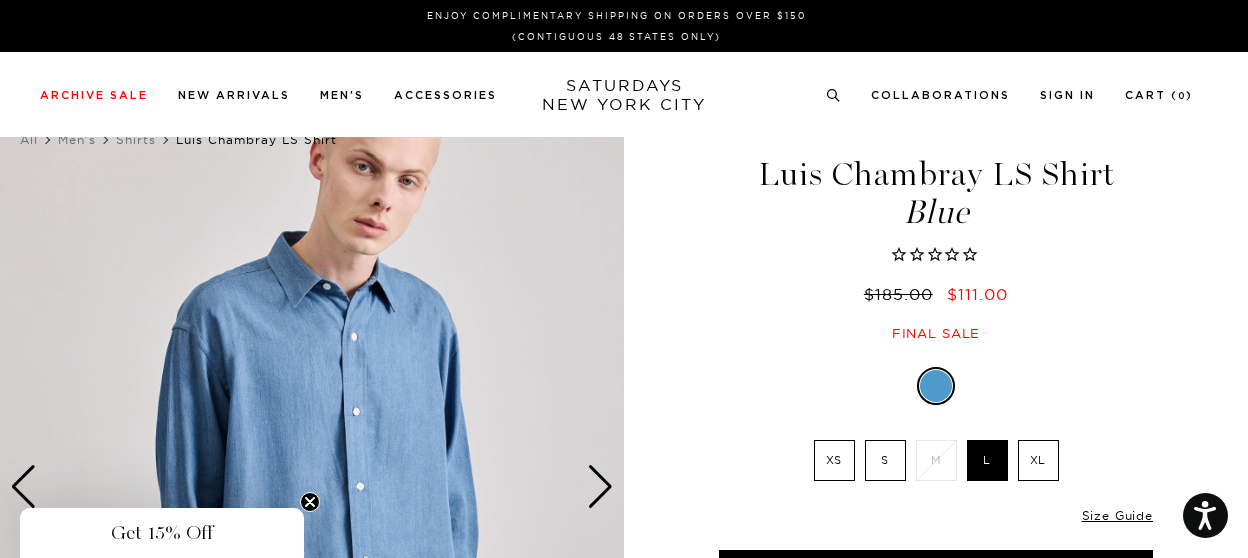 scroll, scrollTop: 0, scrollLeft: 0, axis: both 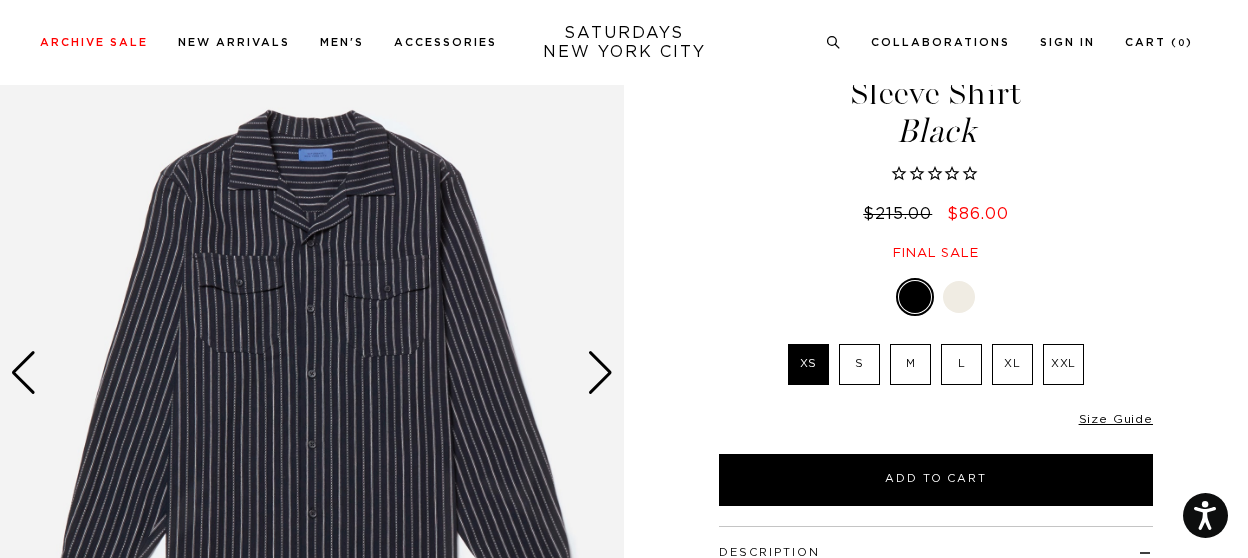 click on "L" at bounding box center [961, 364] 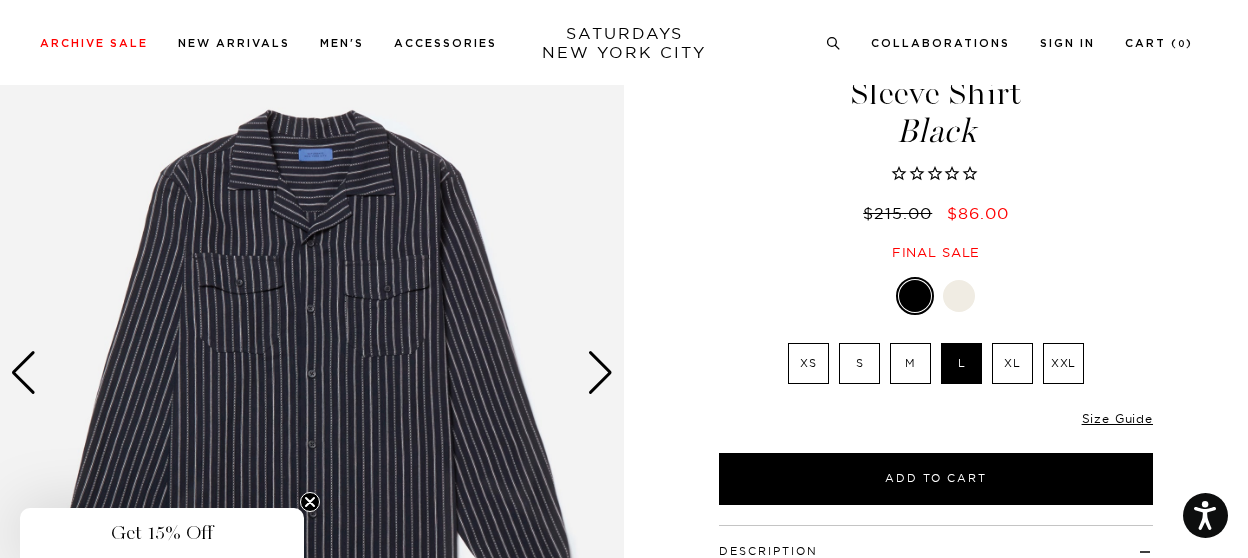 click on "M" at bounding box center [910, 363] 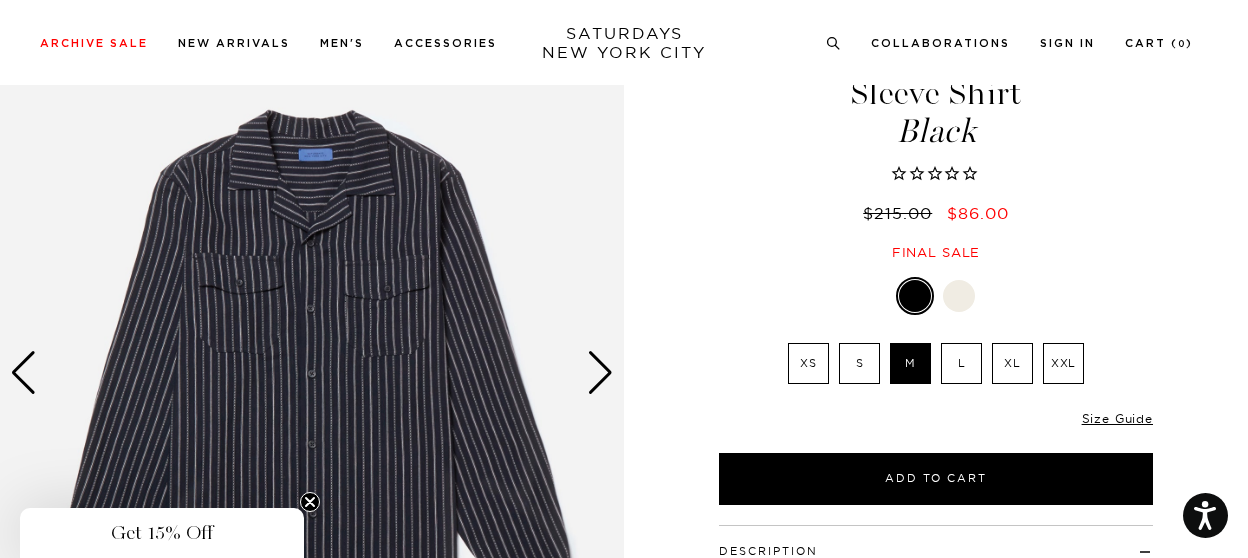 click on "S" at bounding box center (859, 363) 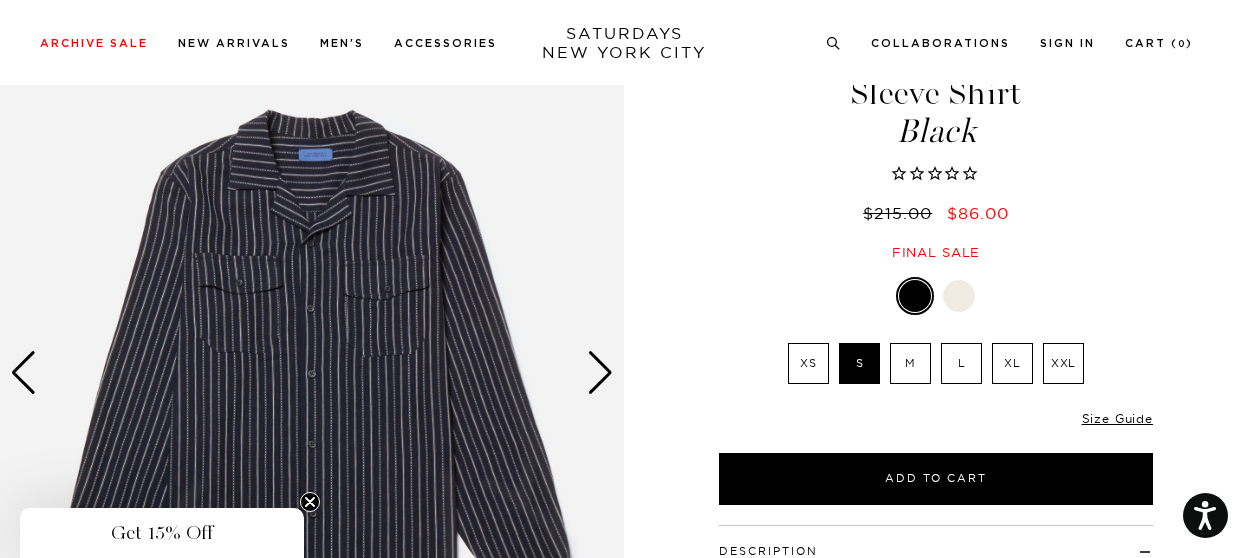 click on "Black
XS
S
M
L
XL
XXL
XS S M L XL" at bounding box center (936, 391) 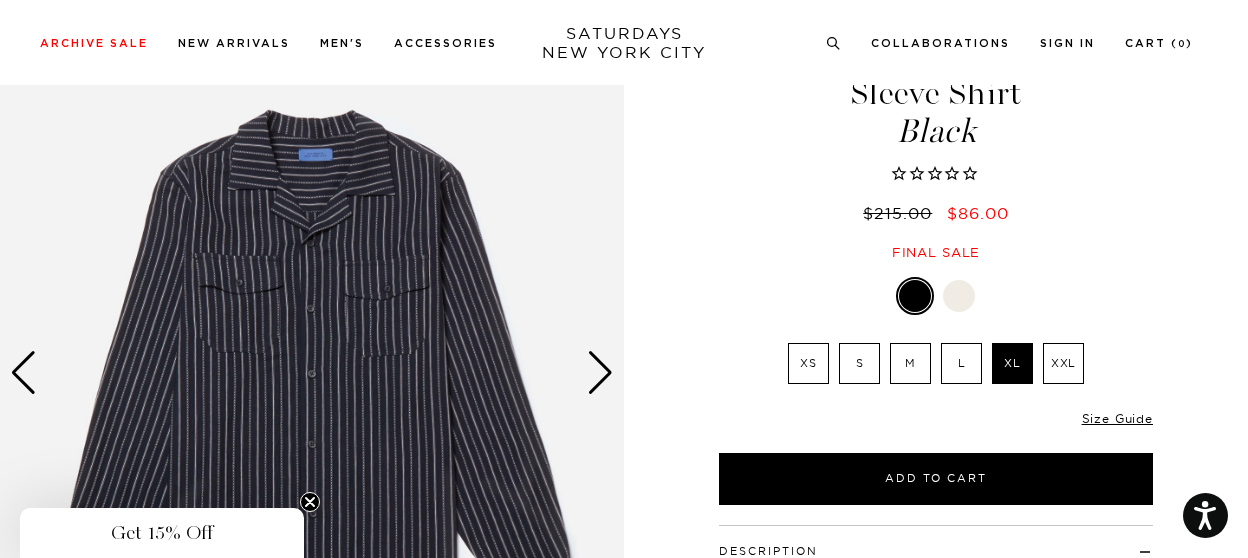 click on "XXL" at bounding box center (1063, 363) 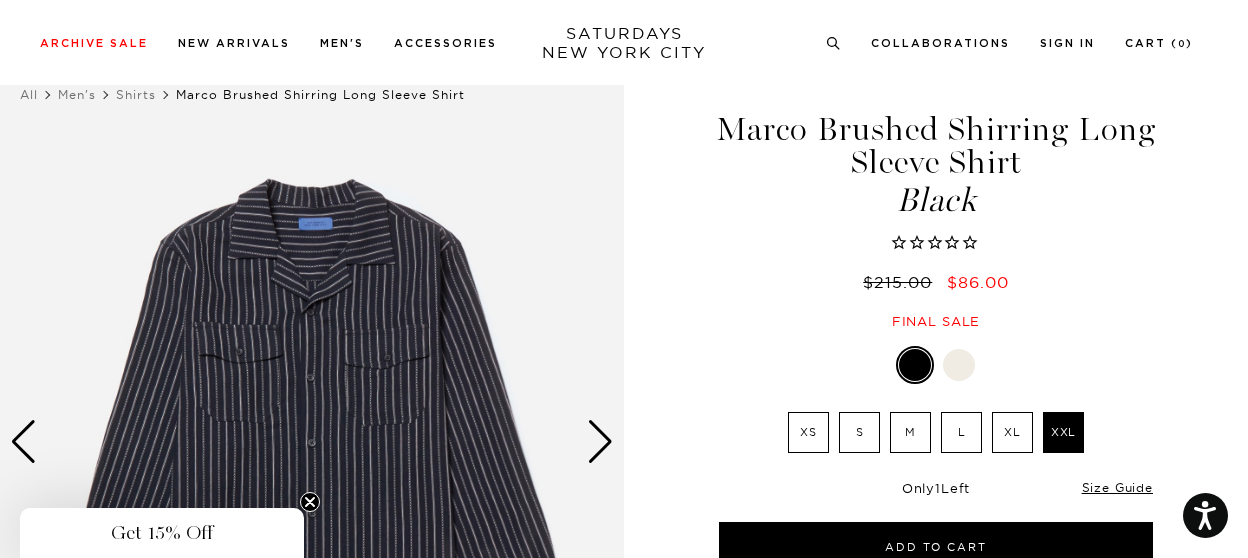 scroll, scrollTop: 47, scrollLeft: 0, axis: vertical 